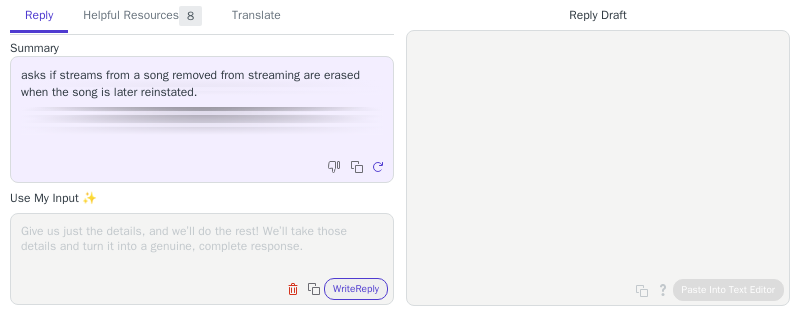scroll, scrollTop: 0, scrollLeft: 0, axis: both 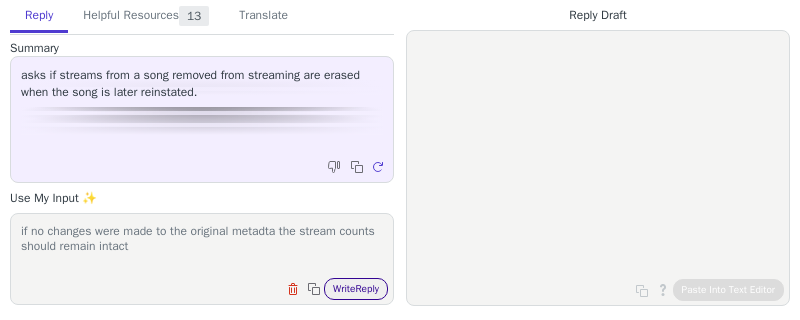 type on "if no changes were made to the original metadta the stream counts should remain intact" 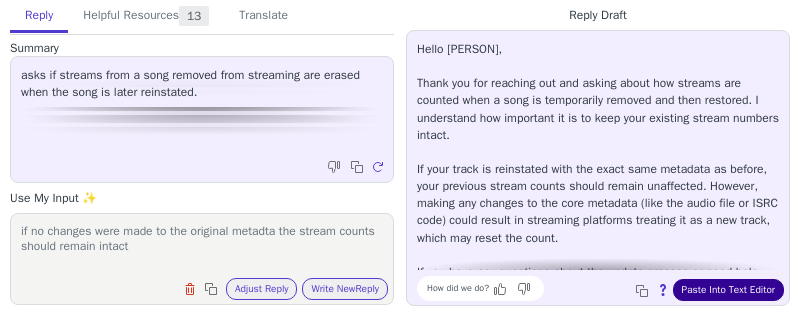 click on "Paste Into Text Editor" at bounding box center (728, 290) 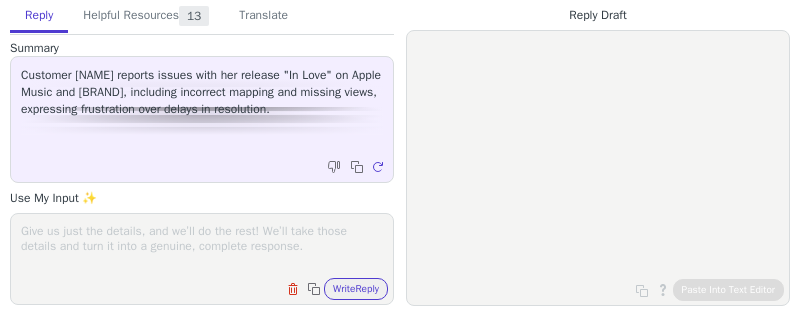 click at bounding box center [202, 246] 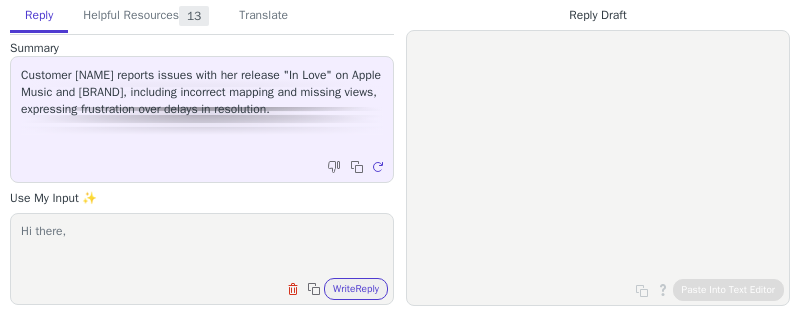 scroll, scrollTop: 0, scrollLeft: 0, axis: both 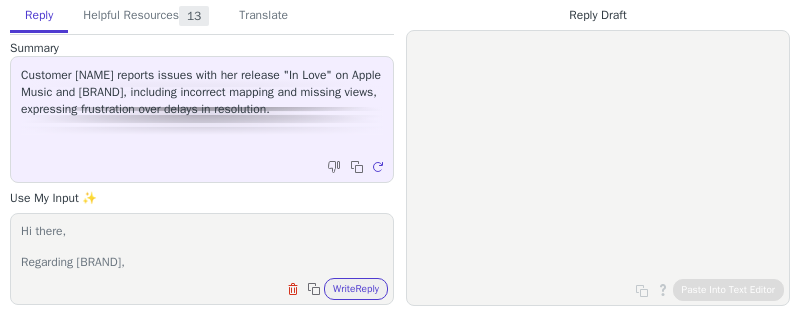 paste on "el envío se hace por medio de Apple y ellos son los que hacen esas configuraciones que desafortunadamente no tenemos poder para configurar nada allá" 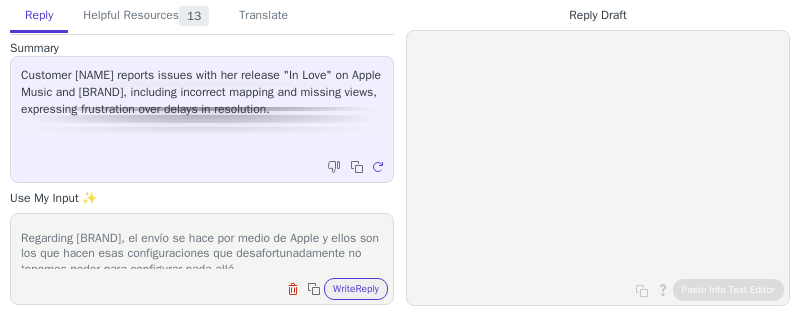 scroll, scrollTop: 32, scrollLeft: 0, axis: vertical 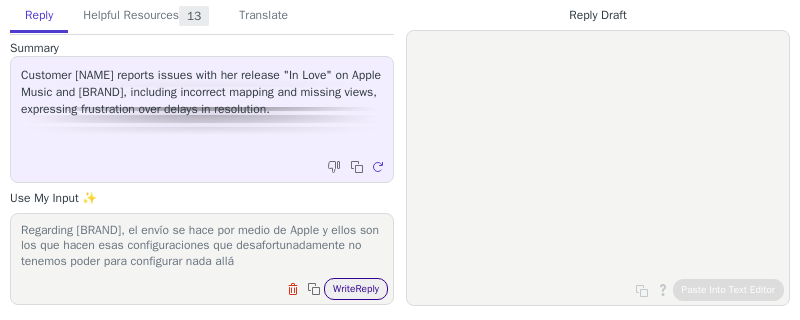 type on "Hi there,
Regarding [BRAND], el envío se hace por medio de Apple y ellos son los que hacen esas configuraciones que desafortunadamente no tenemos poder para configurar nada allá" 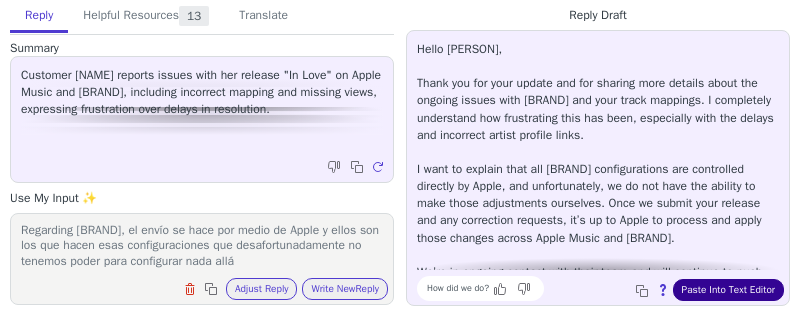 click on "Paste Into Text Editor" at bounding box center (728, 290) 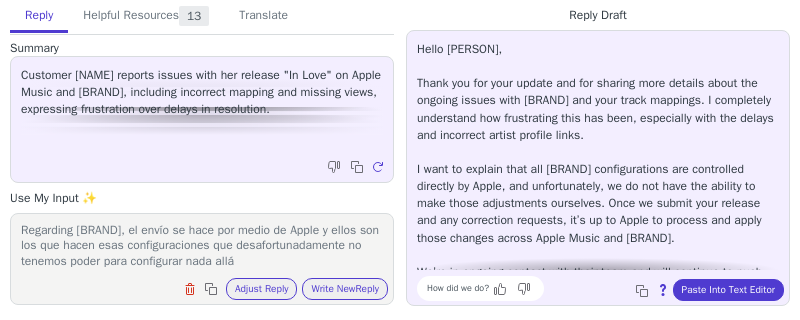 click on "Hi there,
Regarding [BRAND], el envío se hace por medio de Apple y ellos son los que hacen esas configuraciones que desafortunadamente no tenemos poder para configurar nada allá" at bounding box center [202, 246] 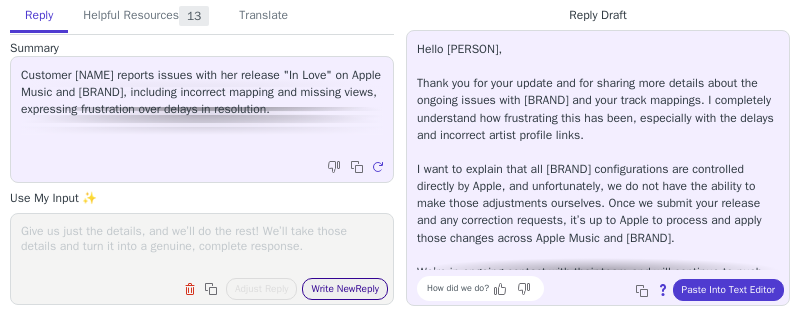 type 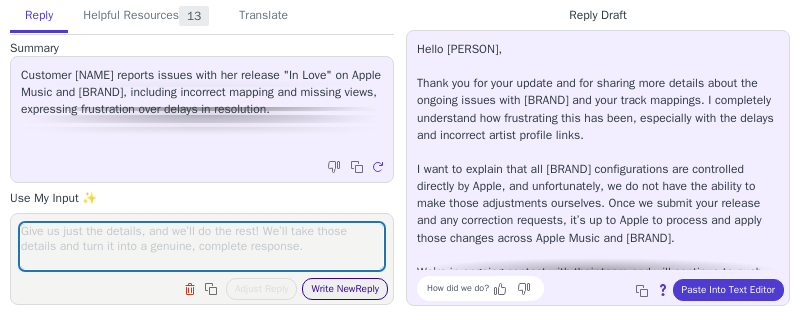 click on "Write New  Reply" at bounding box center (345, 289) 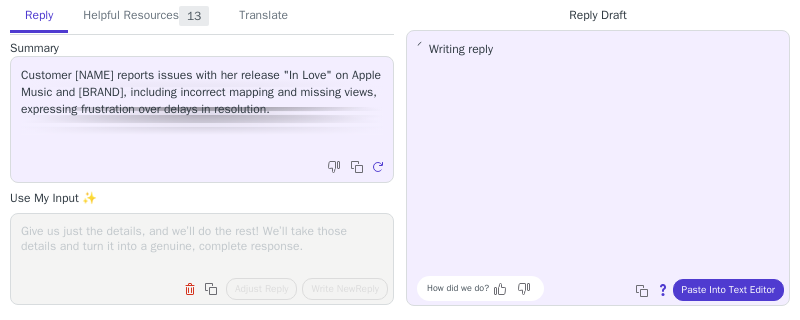 click on "Customer [NAME] reports issues with her release "In Love" on Apple Music and [BRAND], including incorrect mapping and missing views, expressing frustration over delays in resolution." at bounding box center [202, 92] 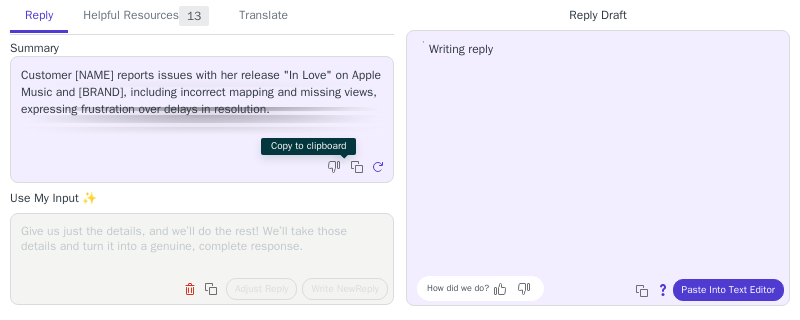 click on "Copy to clipboard Regenerate" at bounding box center [357, 167] 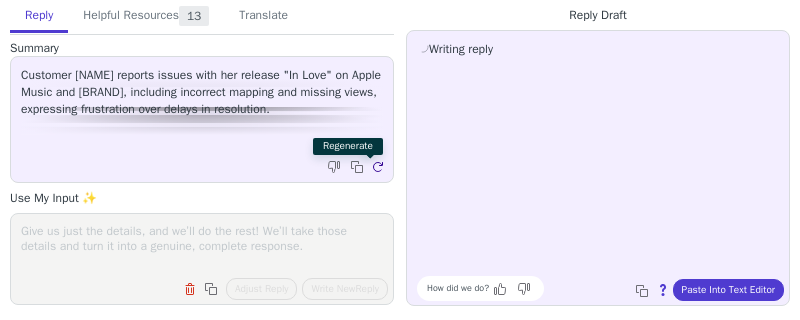 click at bounding box center (380, 169) 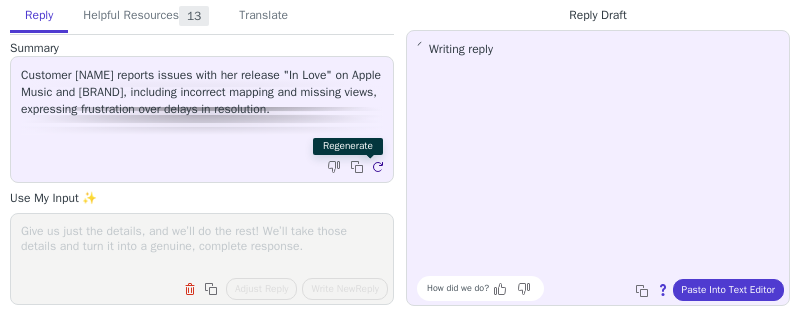 click at bounding box center (380, 169) 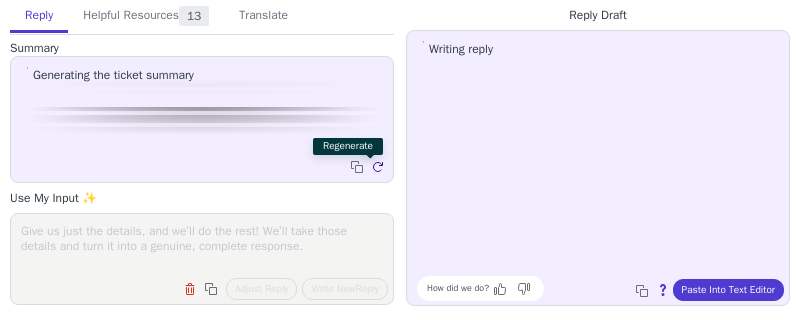 click at bounding box center (380, 169) 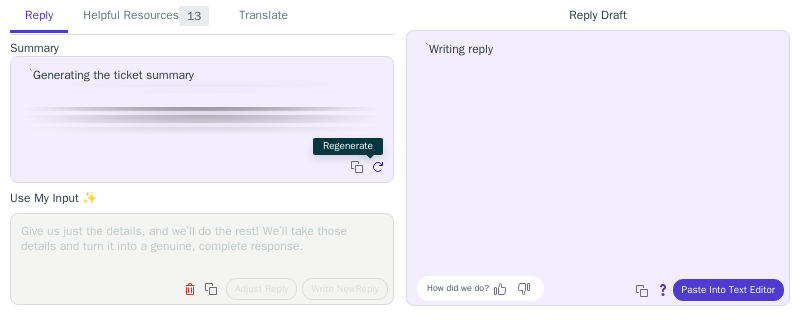 click at bounding box center (380, 169) 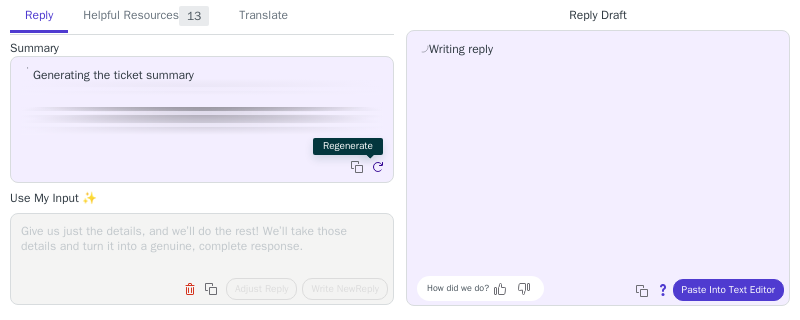 click at bounding box center (380, 169) 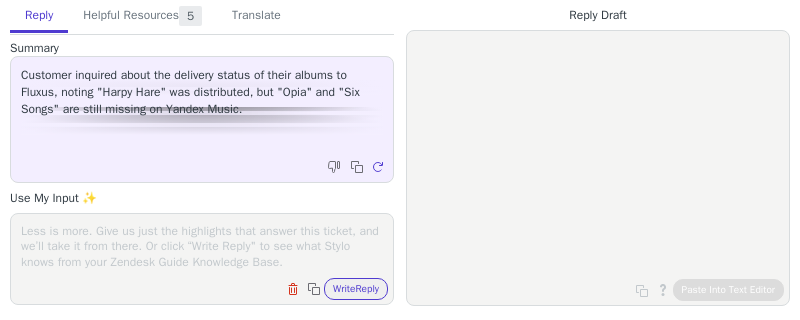 scroll, scrollTop: 0, scrollLeft: 0, axis: both 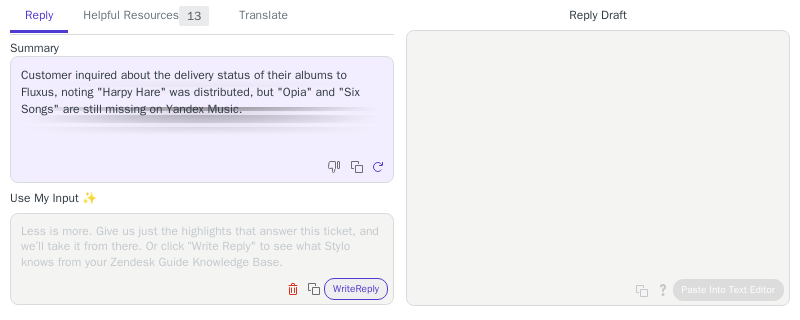 click at bounding box center (202, 246) 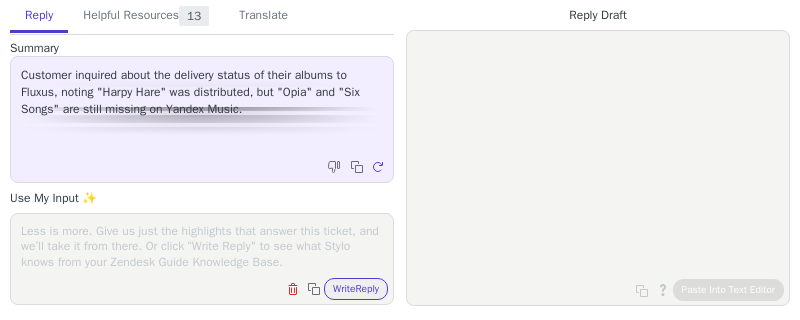 click at bounding box center (202, 246) 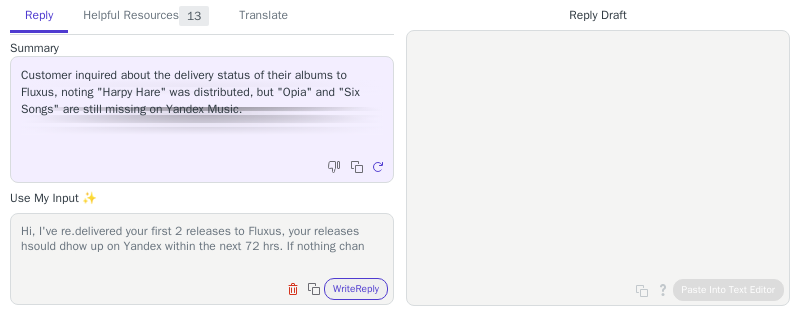 scroll, scrollTop: 0, scrollLeft: 0, axis: both 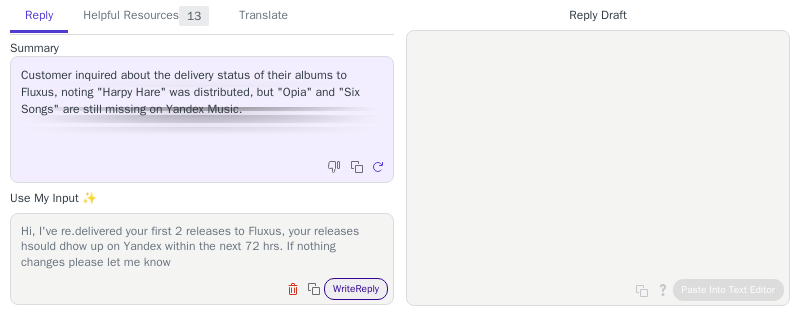 type on "Hi, I've re.delivered your first 2 releases to Fluxus, your releases hsould dhow up on Yandex within the next 72 hrs. If nothing changes please let me know" 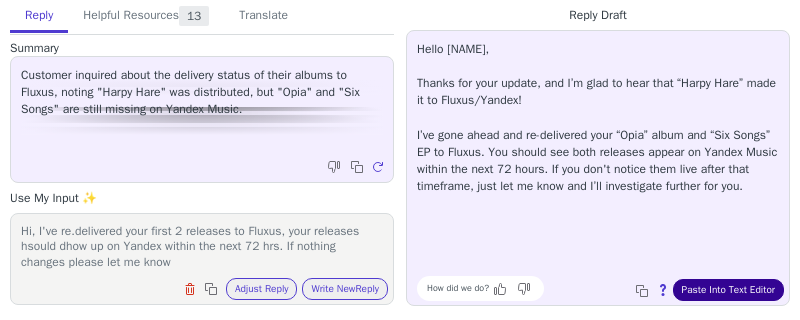 click on "Paste Into Text Editor" at bounding box center [728, 290] 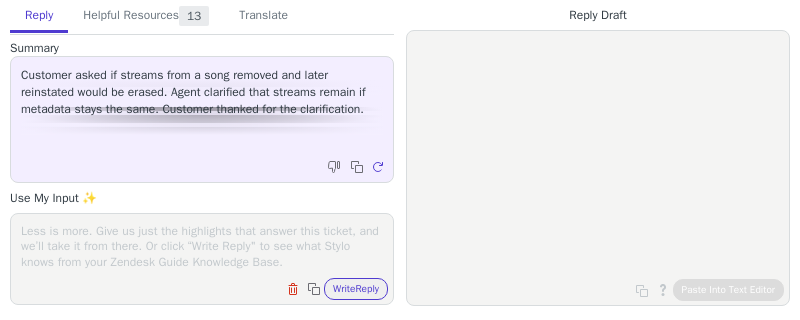scroll, scrollTop: 0, scrollLeft: 0, axis: both 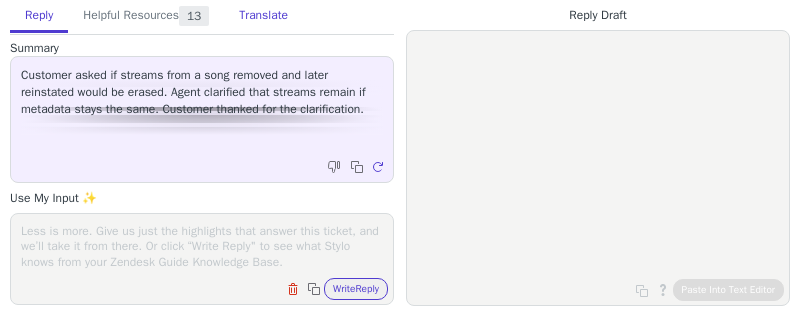 click on "Translate" at bounding box center (263, 16) 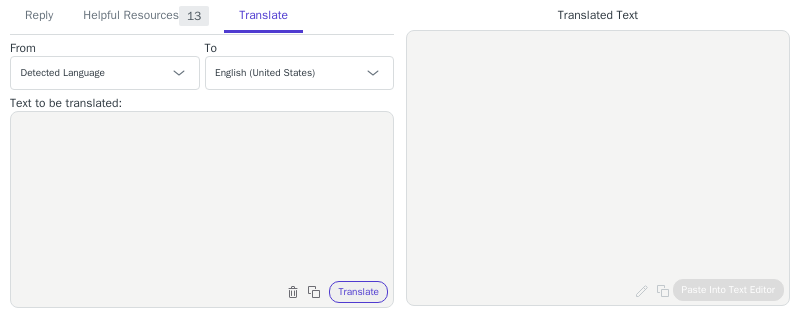 drag, startPoint x: 237, startPoint y: 157, endPoint x: 242, endPoint y: 106, distance: 51.24451 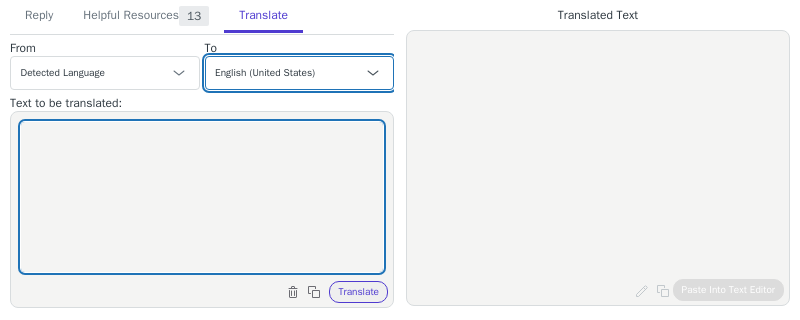 click on "Czech English (United States) Danish Dutch French French (Canada) German Italian Japanese Korean Norwegian Polish Portuguese Portuguese (Brazil) - português (Brasil) Slovak Spanish - español Swedish" at bounding box center [300, 73] 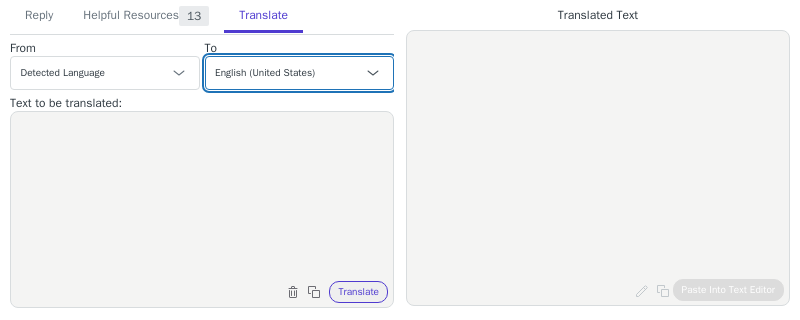 select on "es" 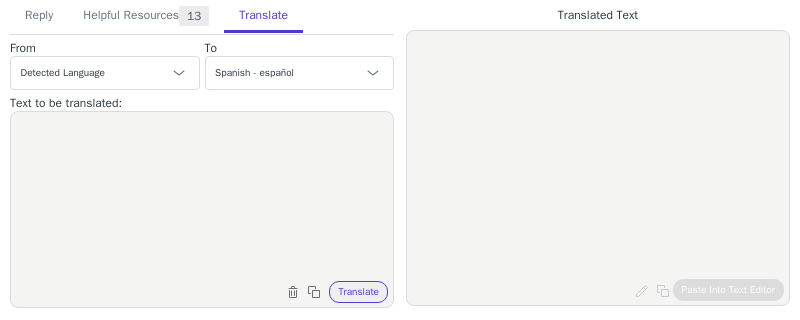 click at bounding box center [202, 197] 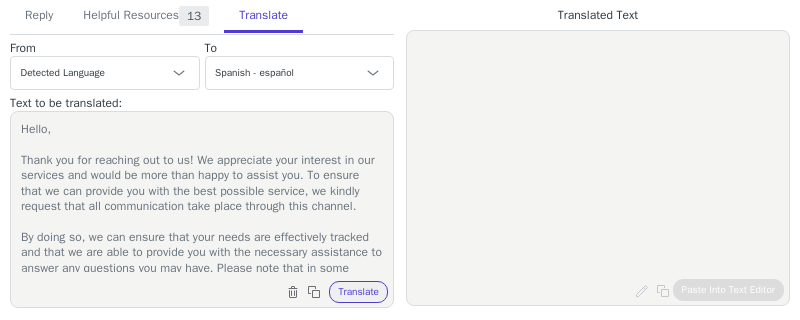 scroll, scrollTop: 142, scrollLeft: 0, axis: vertical 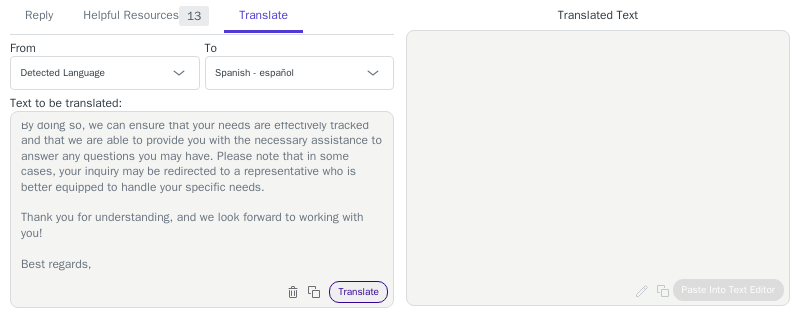 type on "Hello,
Thank you for reaching out to us! We appreciate your interest in our services and would be more than happy to assist you. To ensure that we can provide you with the best possible service, we kindly request that all communication take place through this channel.
By doing so, we can ensure that your needs are effectively tracked and that we are able to provide you with the necessary assistance to answer any questions you may have. Please note that in some cases, your inquiry may be redirected to a representative who is better equipped to handle your specific needs.
Thank you for understanding, and we look forward to working with you!
Best regards," 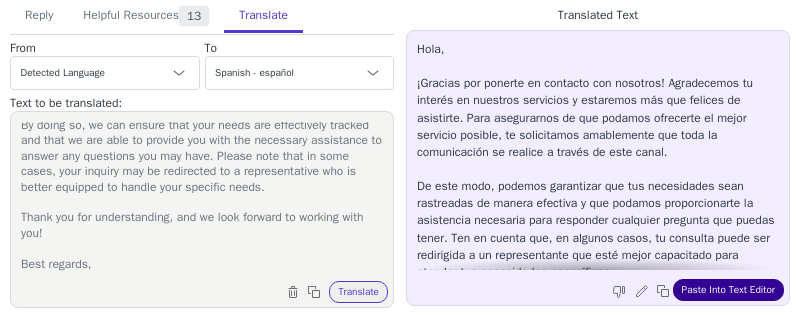 click on "Paste Into Text Editor" at bounding box center [728, 290] 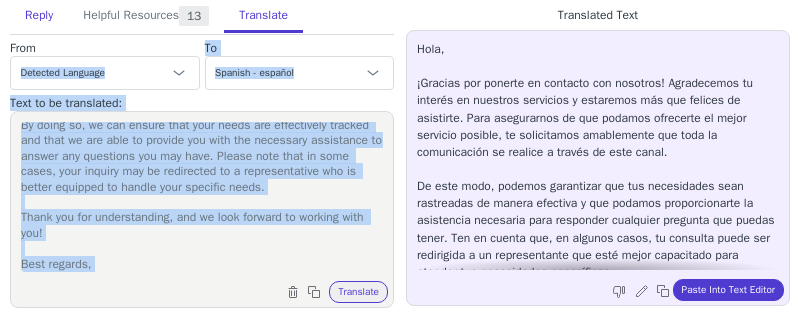 click on "Reply" at bounding box center (39, 16) 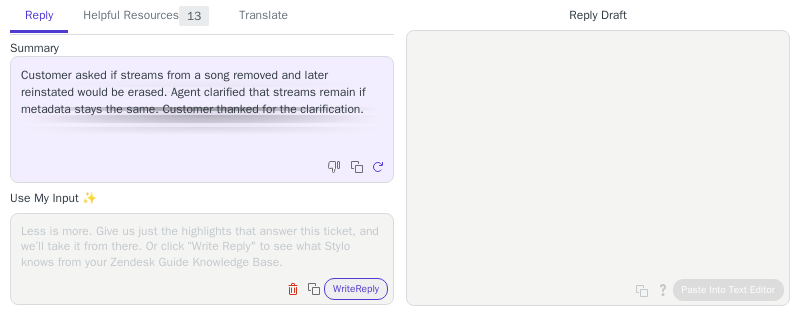 click at bounding box center [202, 246] 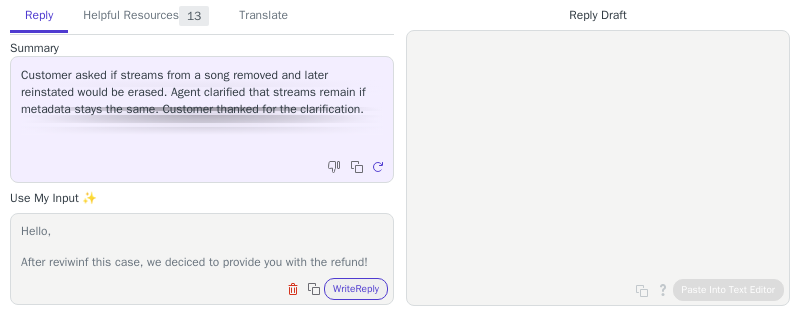 scroll, scrollTop: 46, scrollLeft: 0, axis: vertical 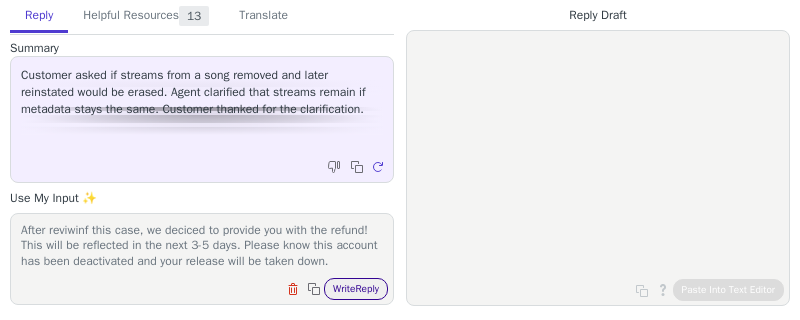 type on "Hello,
After reviwinf this case, we deciced to provide you with the refund! This will be reflected in the next 3-5 days. Please know this account has been deactivated and your release will be taken down." 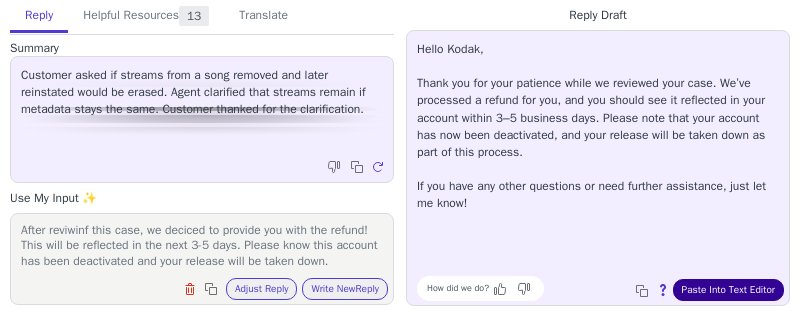 click on "Paste Into Text Editor" at bounding box center (728, 290) 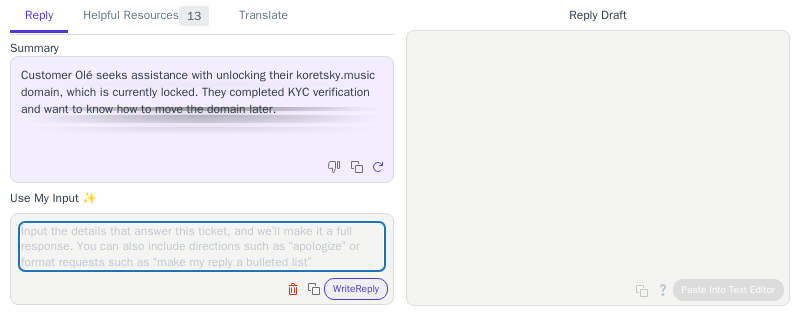 scroll, scrollTop: 0, scrollLeft: 0, axis: both 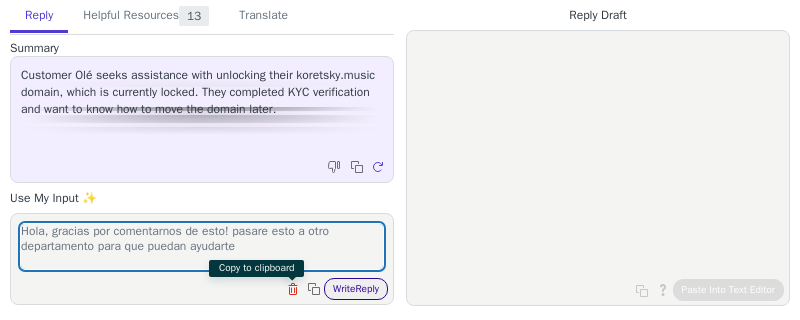type on "Hola, gracias por comentarnos de esto! pasare esto a otro departamento para que puedan ayudarte" 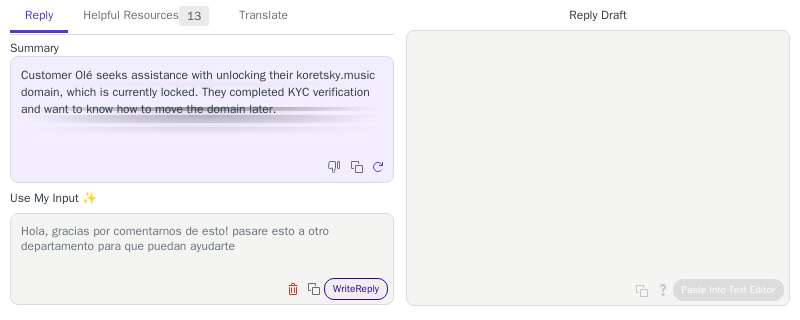 click on "Write  Reply" at bounding box center [356, 289] 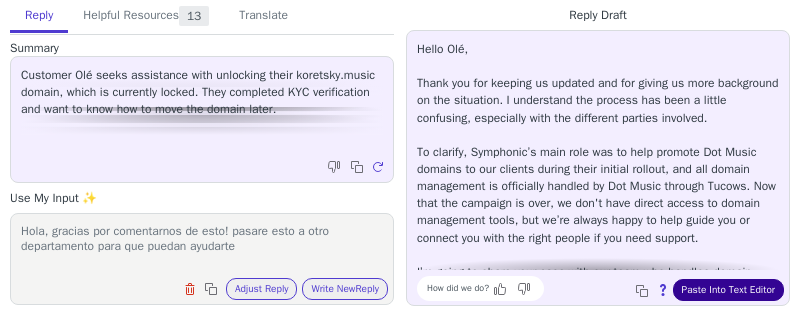 click on "Paste Into Text Editor" at bounding box center (728, 290) 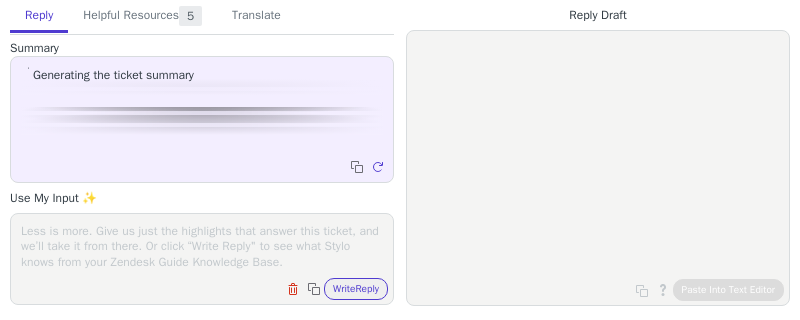 scroll, scrollTop: 0, scrollLeft: 0, axis: both 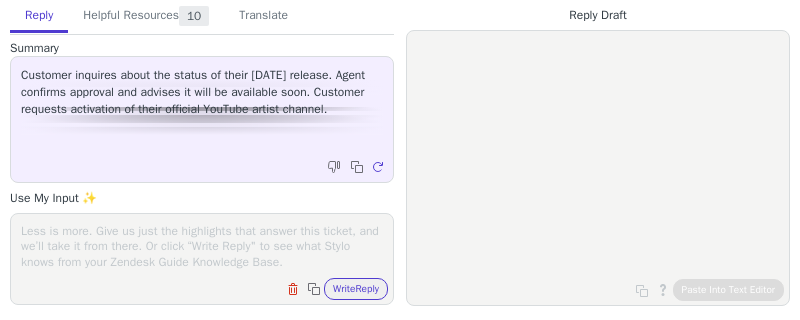 paste on "Hola, gracias por comentarnos de esto! pasare esto a otro departamento para que puedan ayudarte" 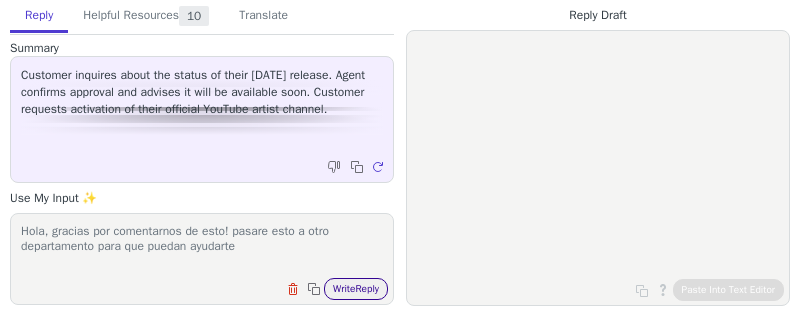 type on "Hola, gracias por comentarnos de esto! pasare esto a otro departamento para que puedan ayudarte" 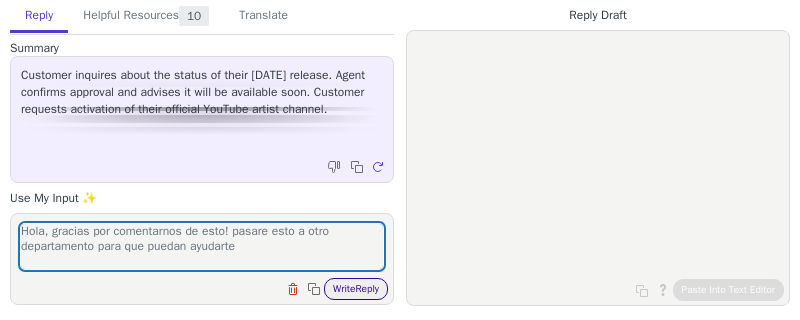 click on "Write  Reply" at bounding box center (356, 289) 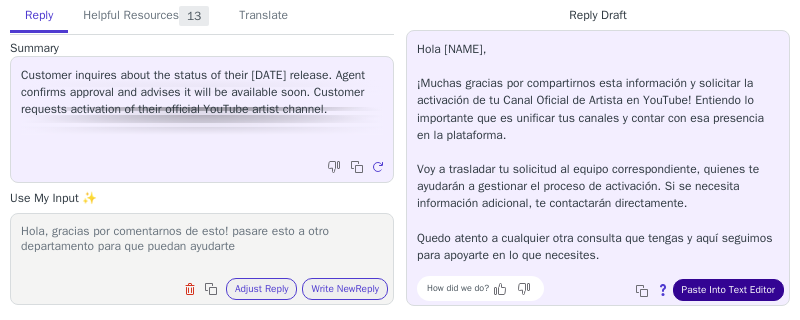 click on "Paste Into Text Editor" at bounding box center [728, 290] 